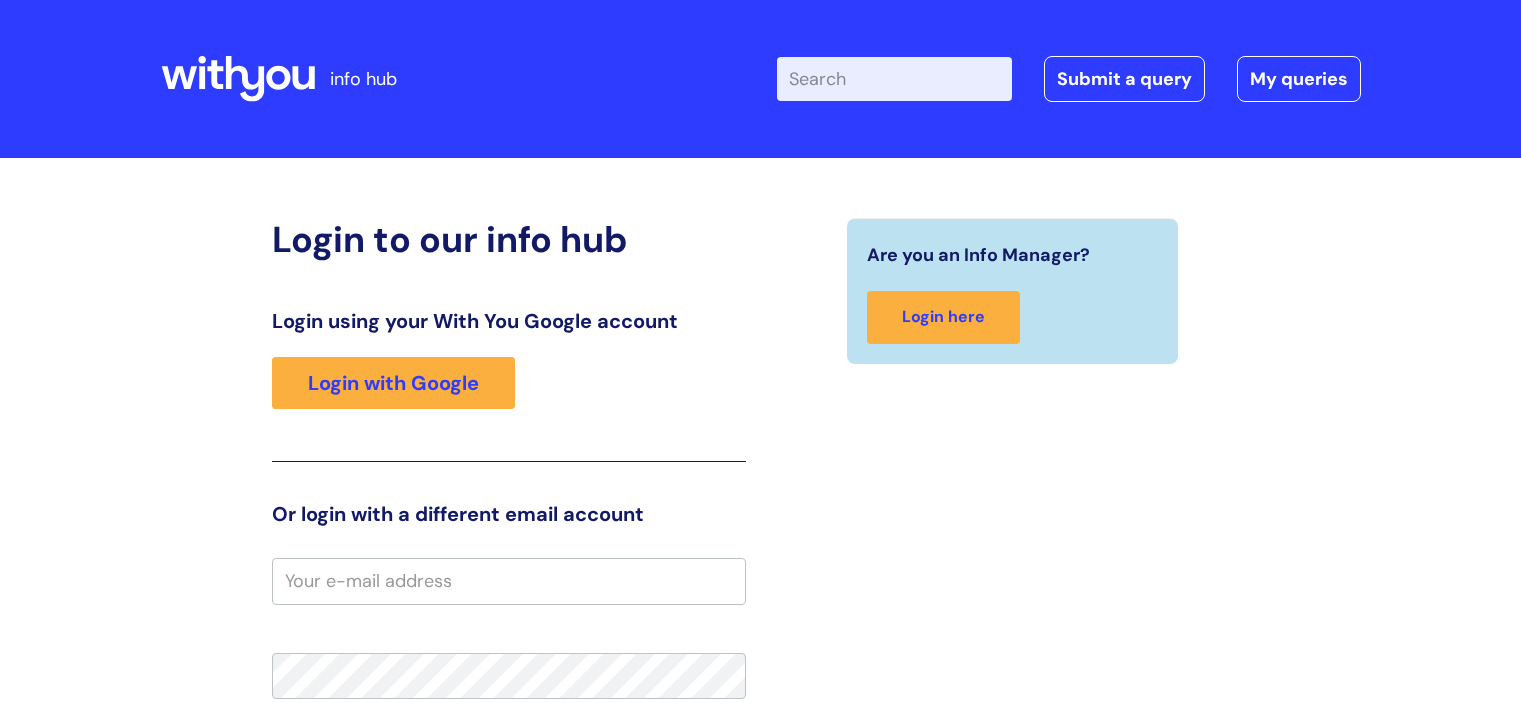 scroll, scrollTop: 0, scrollLeft: 0, axis: both 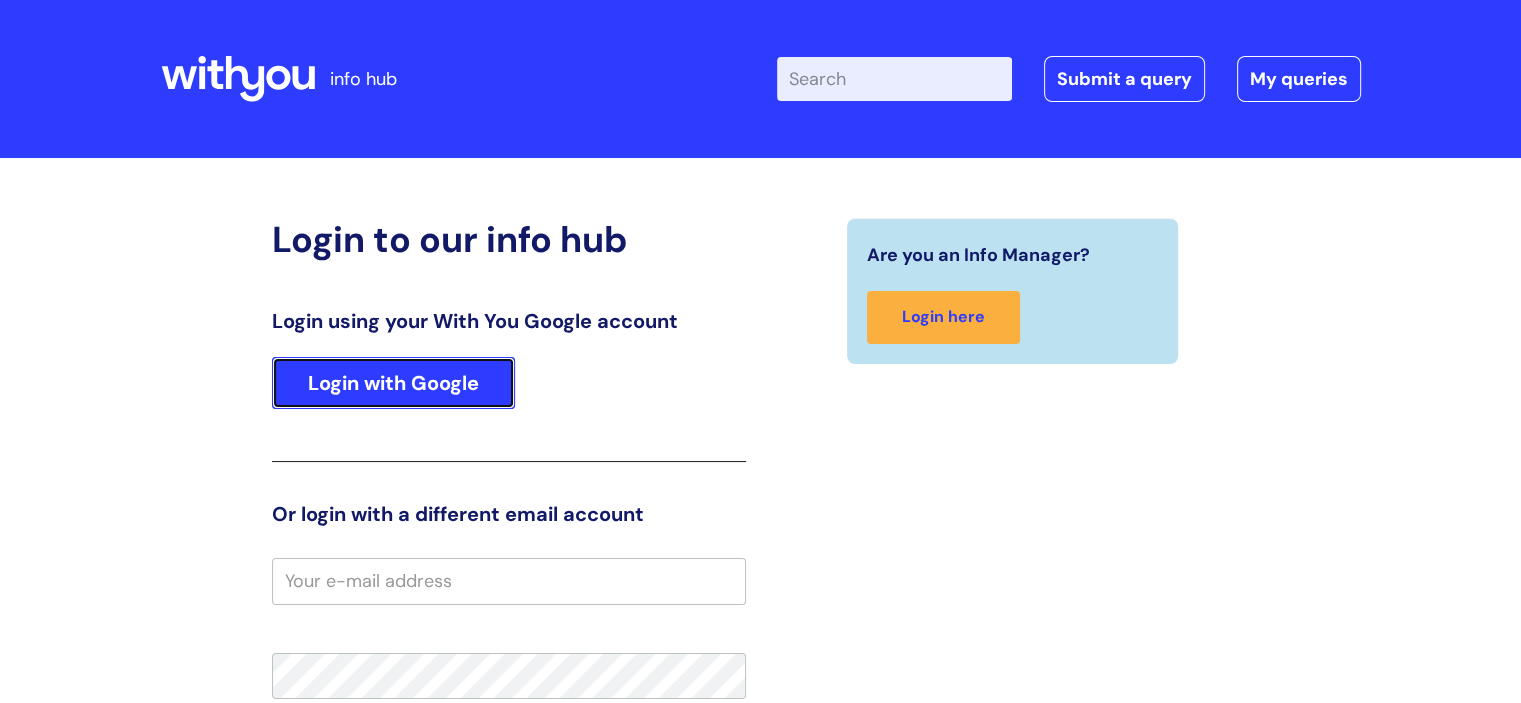 click on "Login with Google" at bounding box center [393, 383] 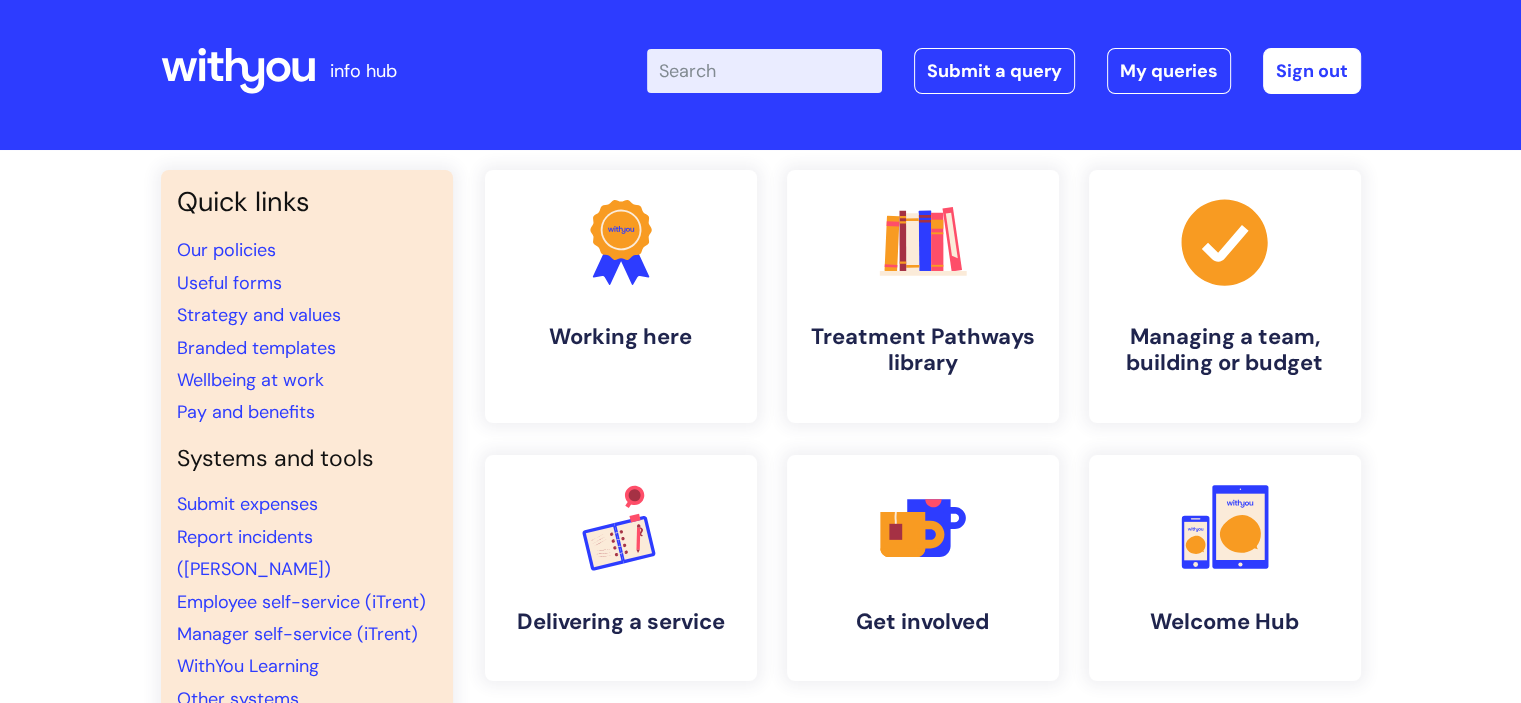 scroll, scrollTop: 6, scrollLeft: 0, axis: vertical 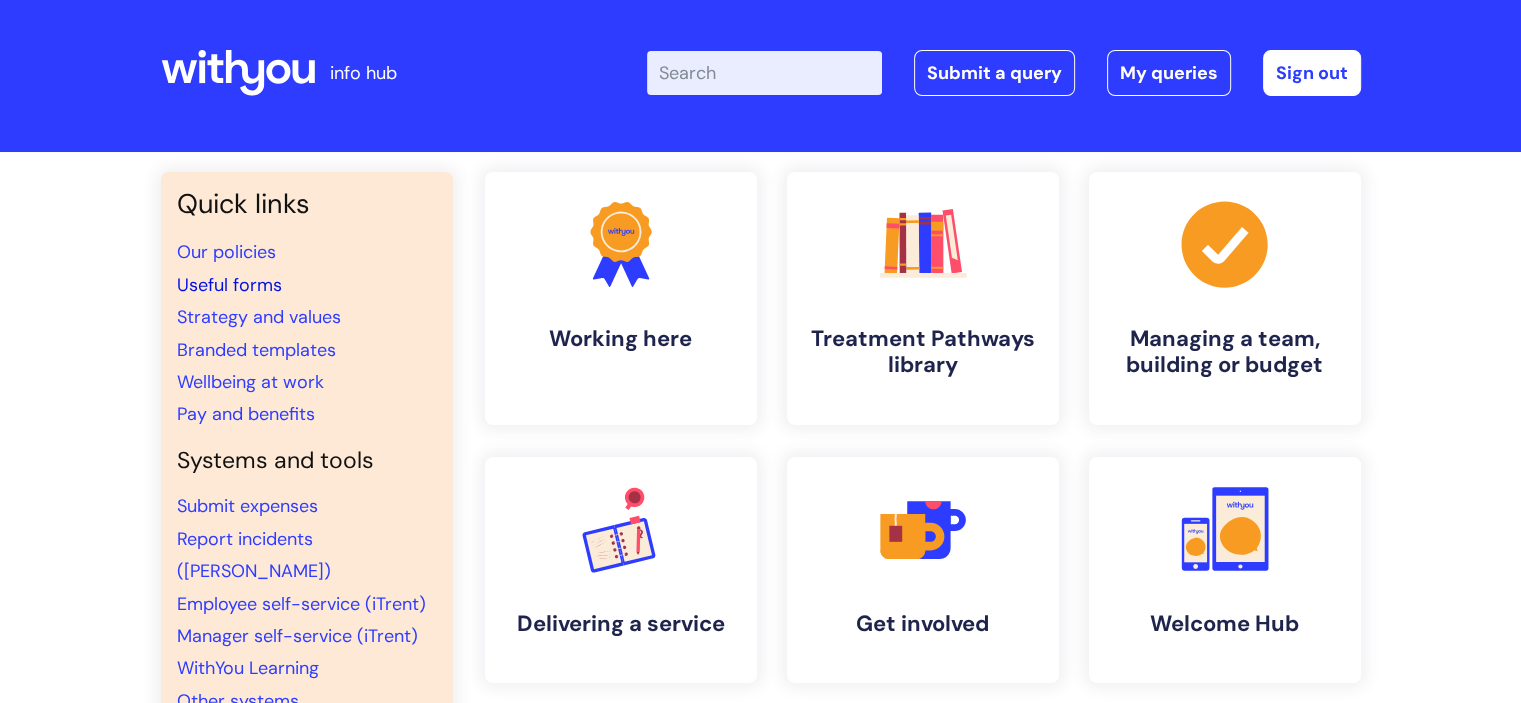 click on "Useful forms" at bounding box center [229, 285] 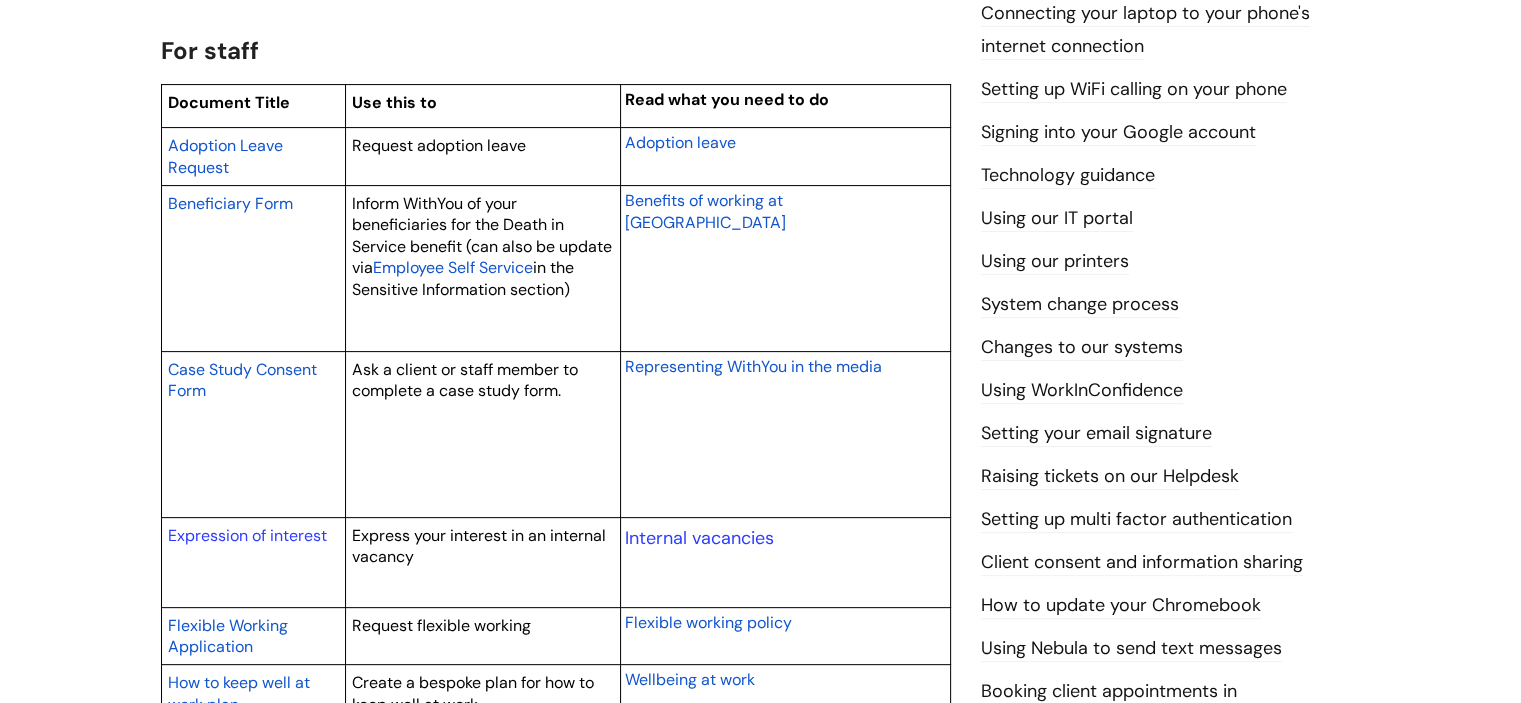 scroll, scrollTop: 1600, scrollLeft: 0, axis: vertical 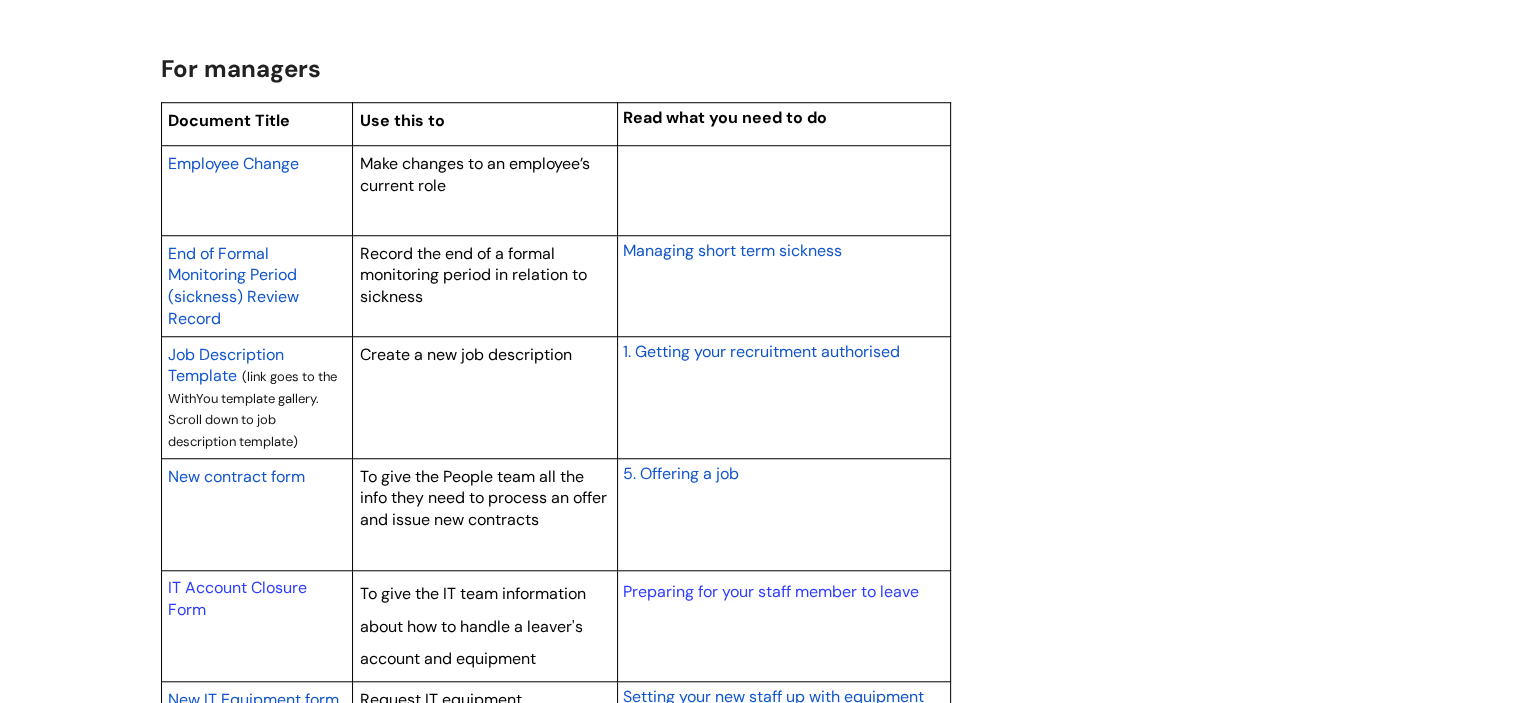 click on "New contract form" at bounding box center [236, 476] 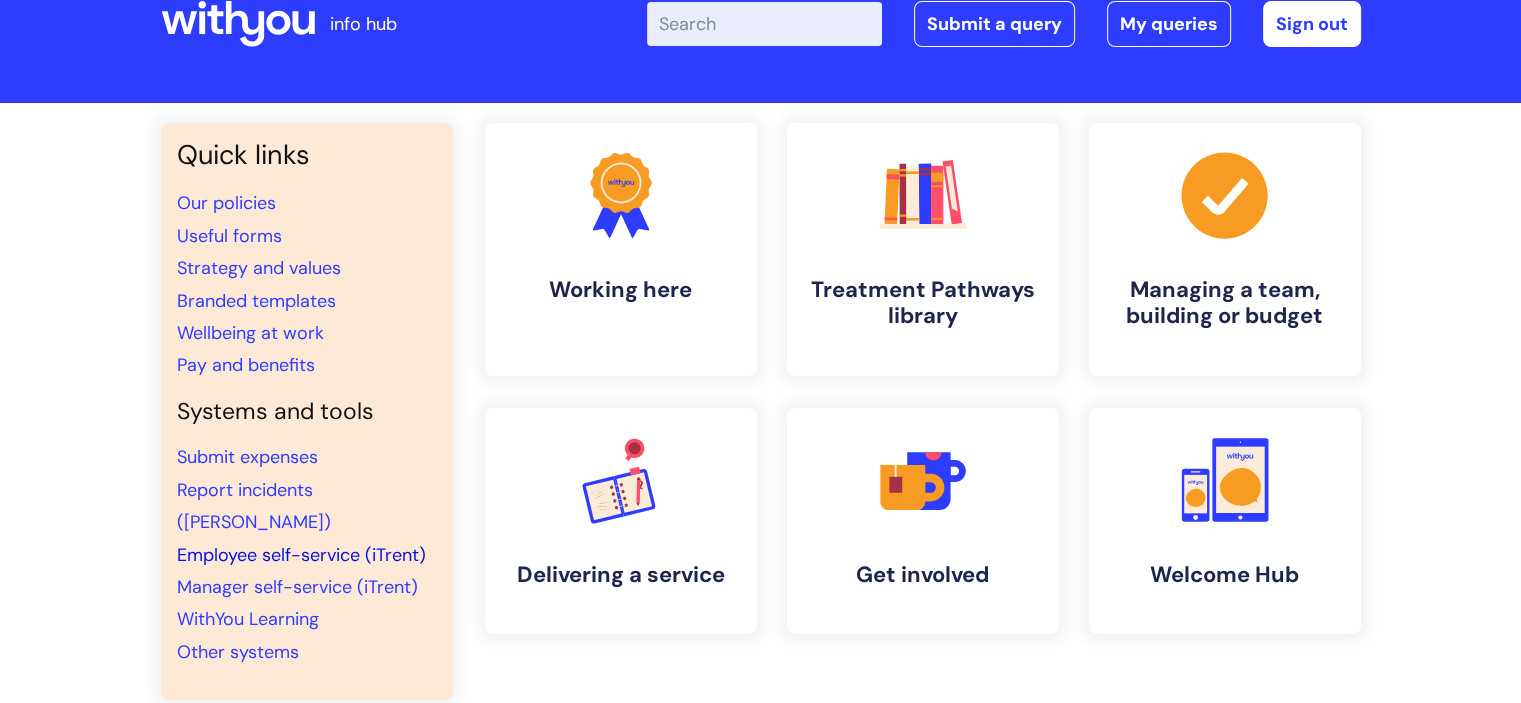 scroll, scrollTop: 47, scrollLeft: 0, axis: vertical 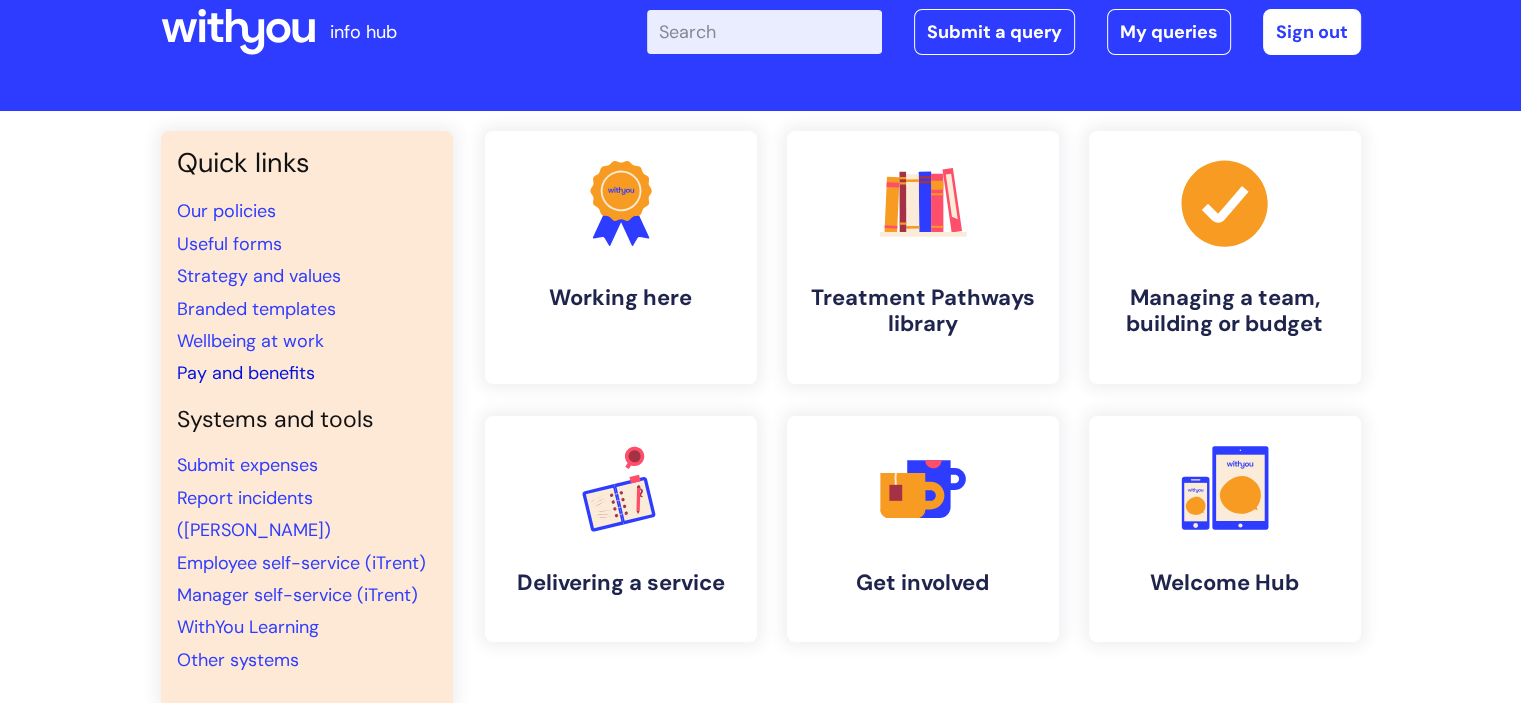 click on "Pay and benefits" at bounding box center [246, 373] 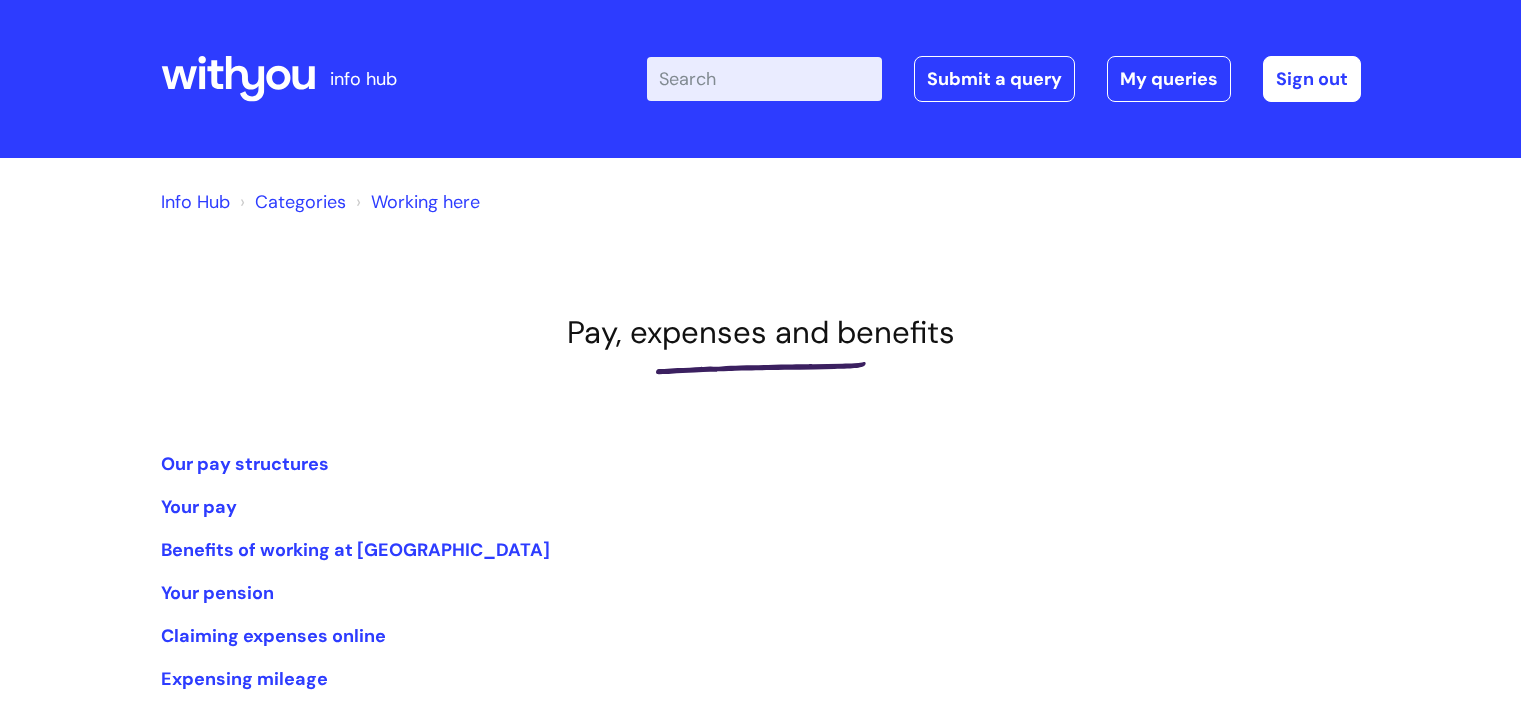 scroll, scrollTop: 0, scrollLeft: 0, axis: both 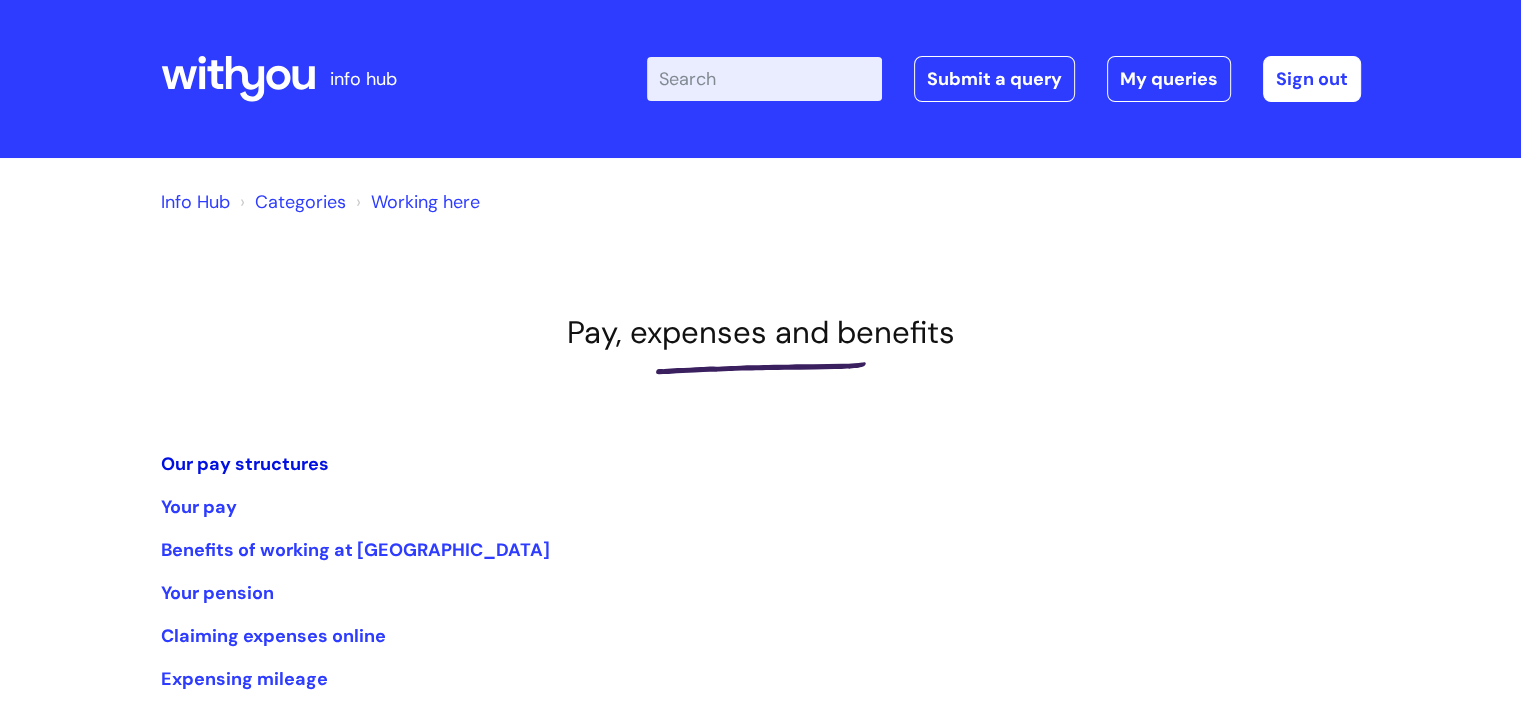 click on "Our pay structures" at bounding box center (245, 464) 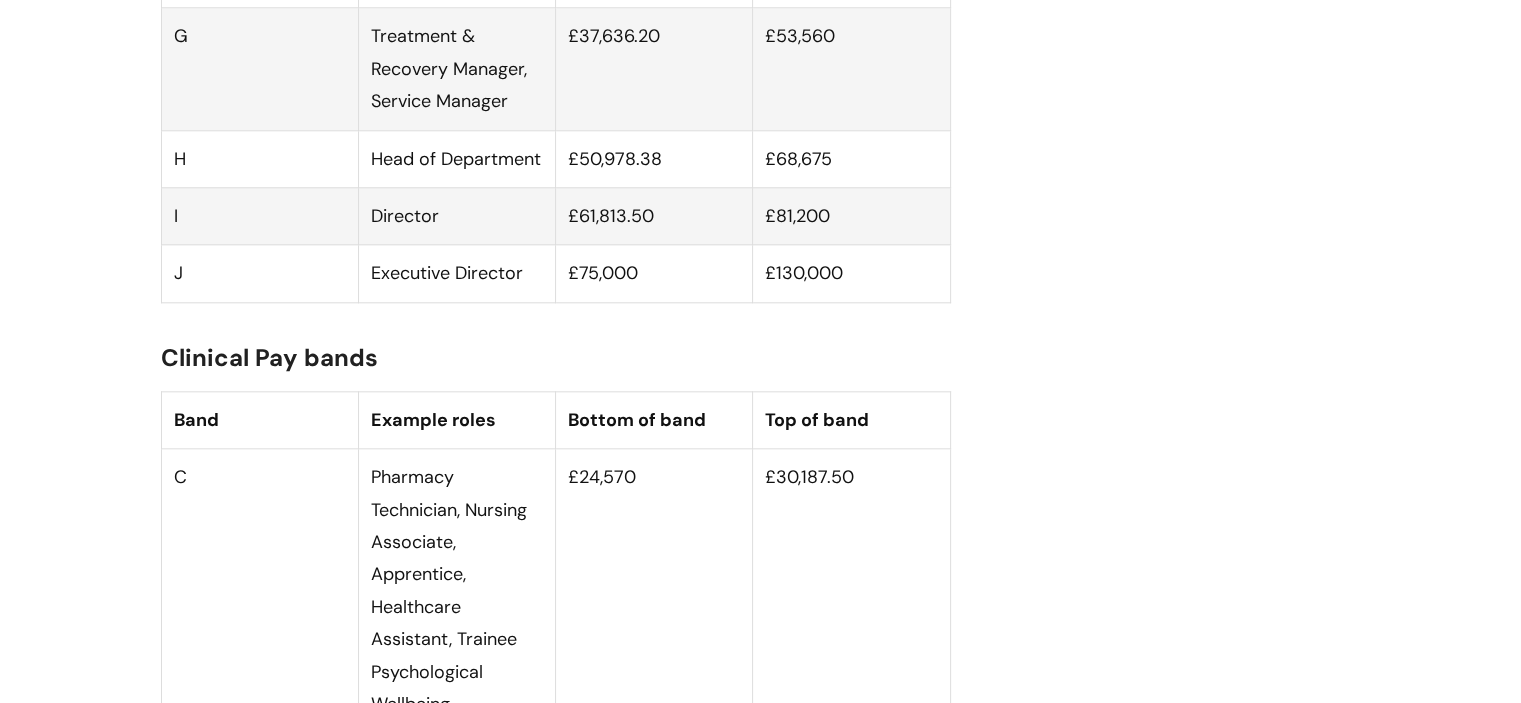 scroll, scrollTop: 2340, scrollLeft: 0, axis: vertical 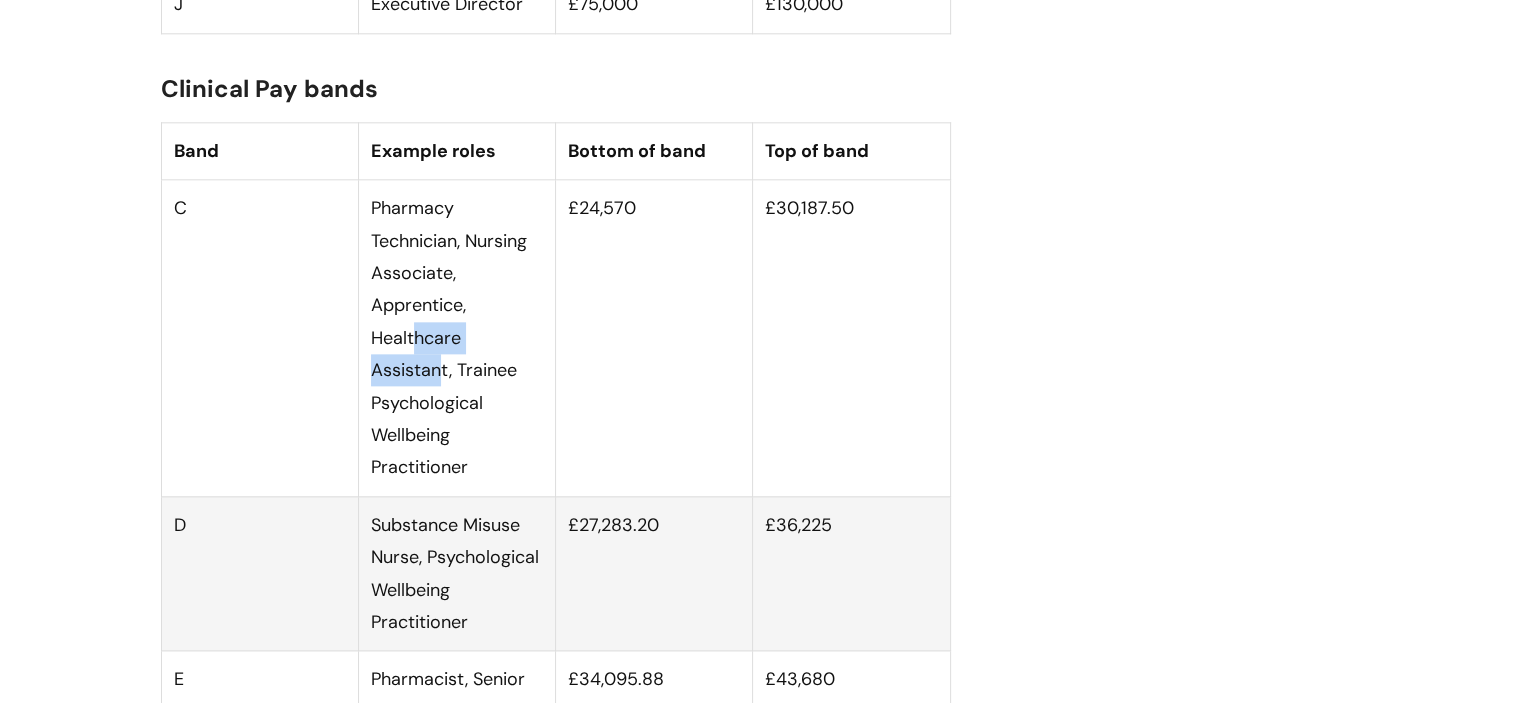 drag, startPoint x: 412, startPoint y: 361, endPoint x: 441, endPoint y: 404, distance: 51.86521 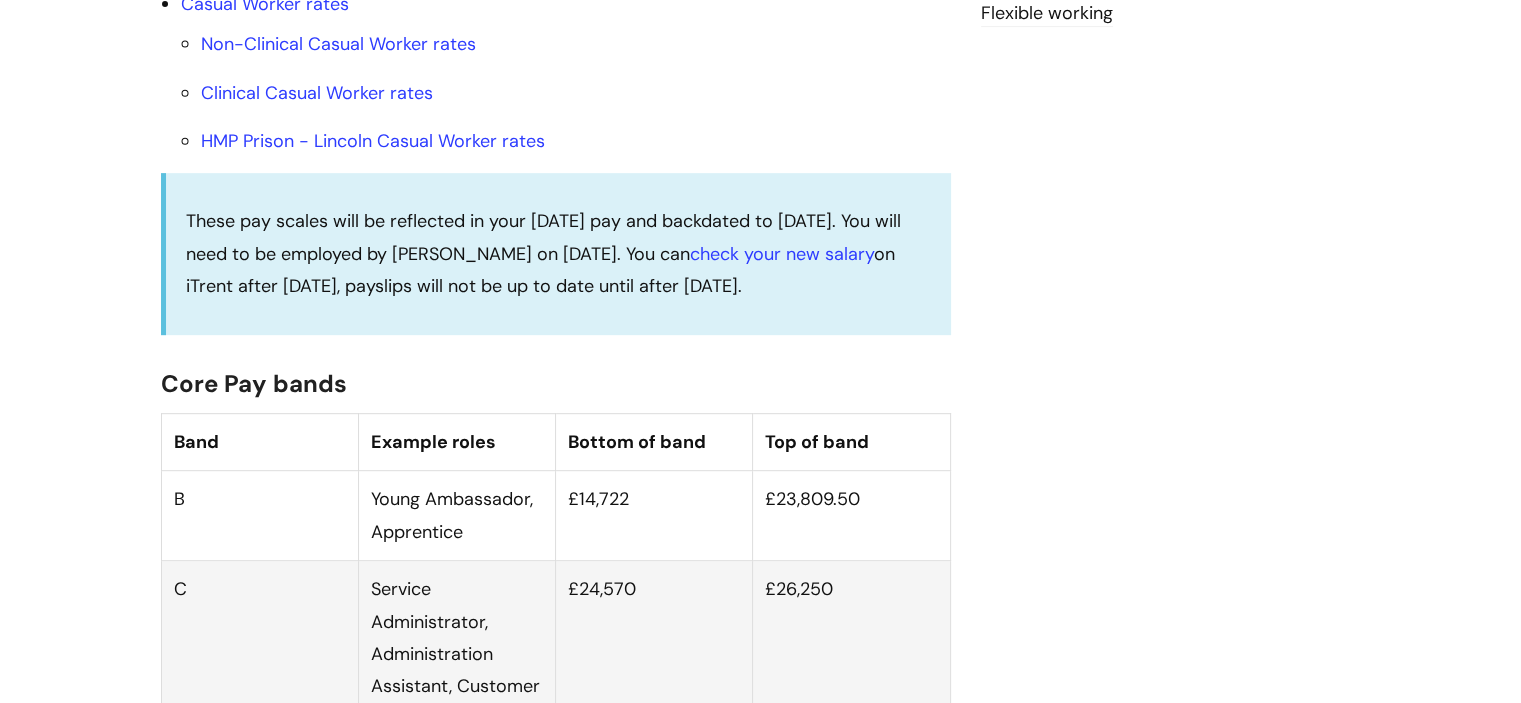 scroll, scrollTop: 0, scrollLeft: 0, axis: both 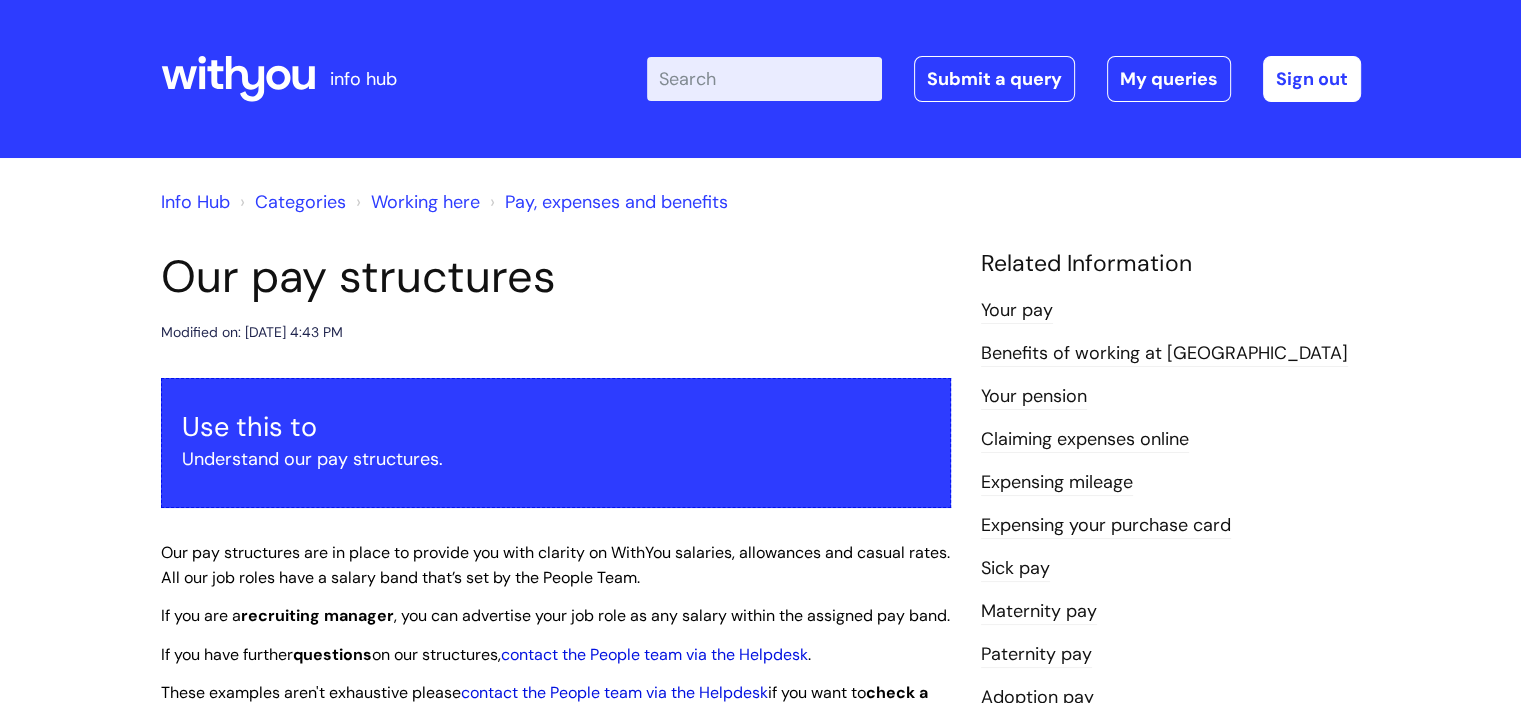 click on "Info Hub" at bounding box center [195, 202] 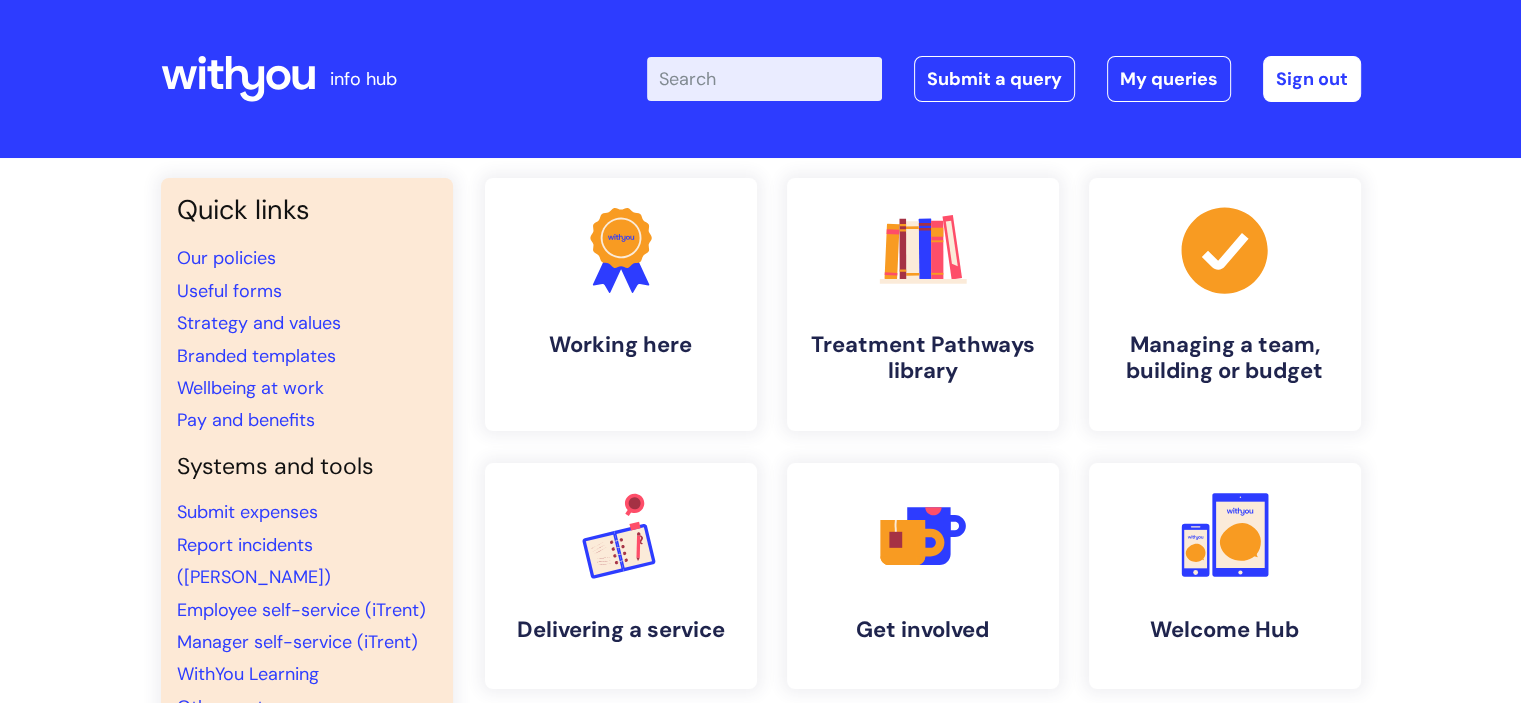 scroll, scrollTop: 4, scrollLeft: 0, axis: vertical 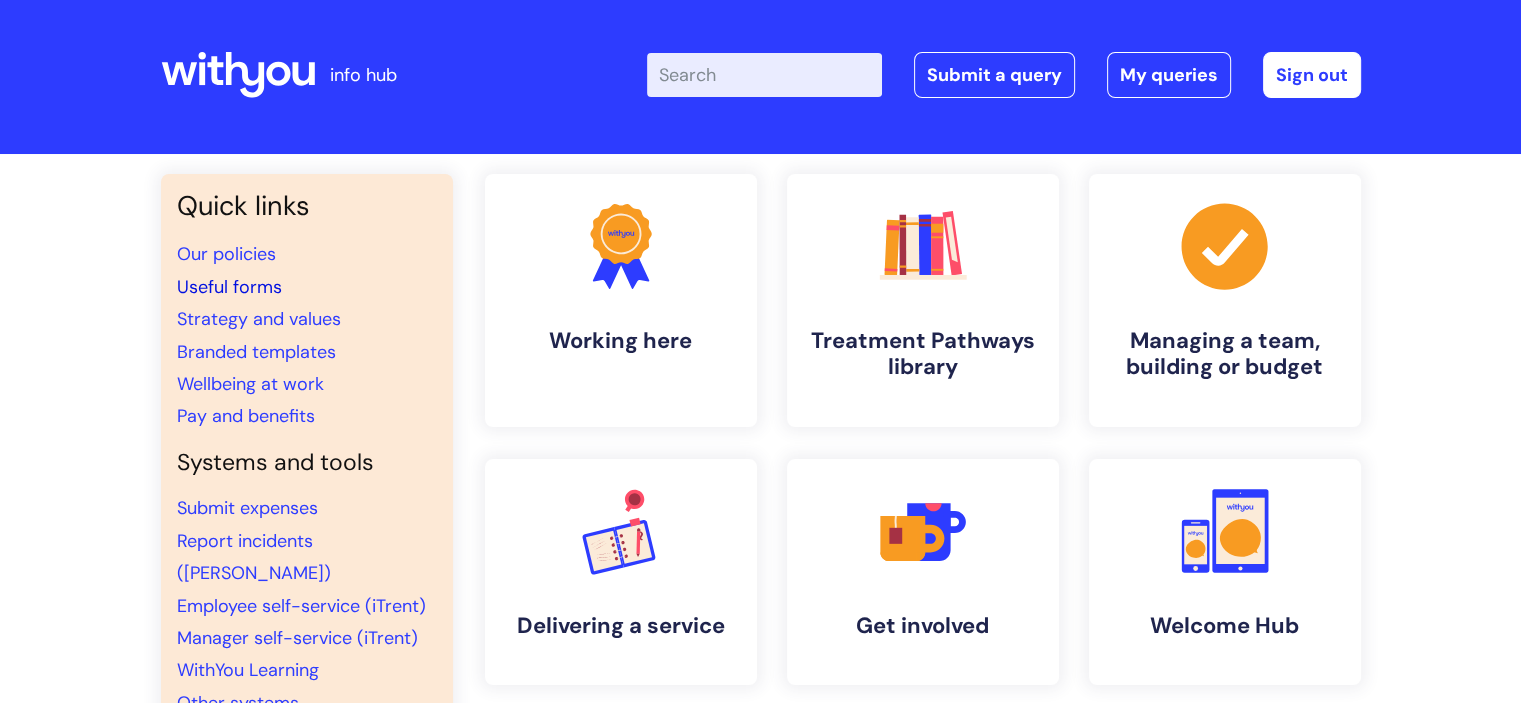 click on "Useful forms" at bounding box center (229, 287) 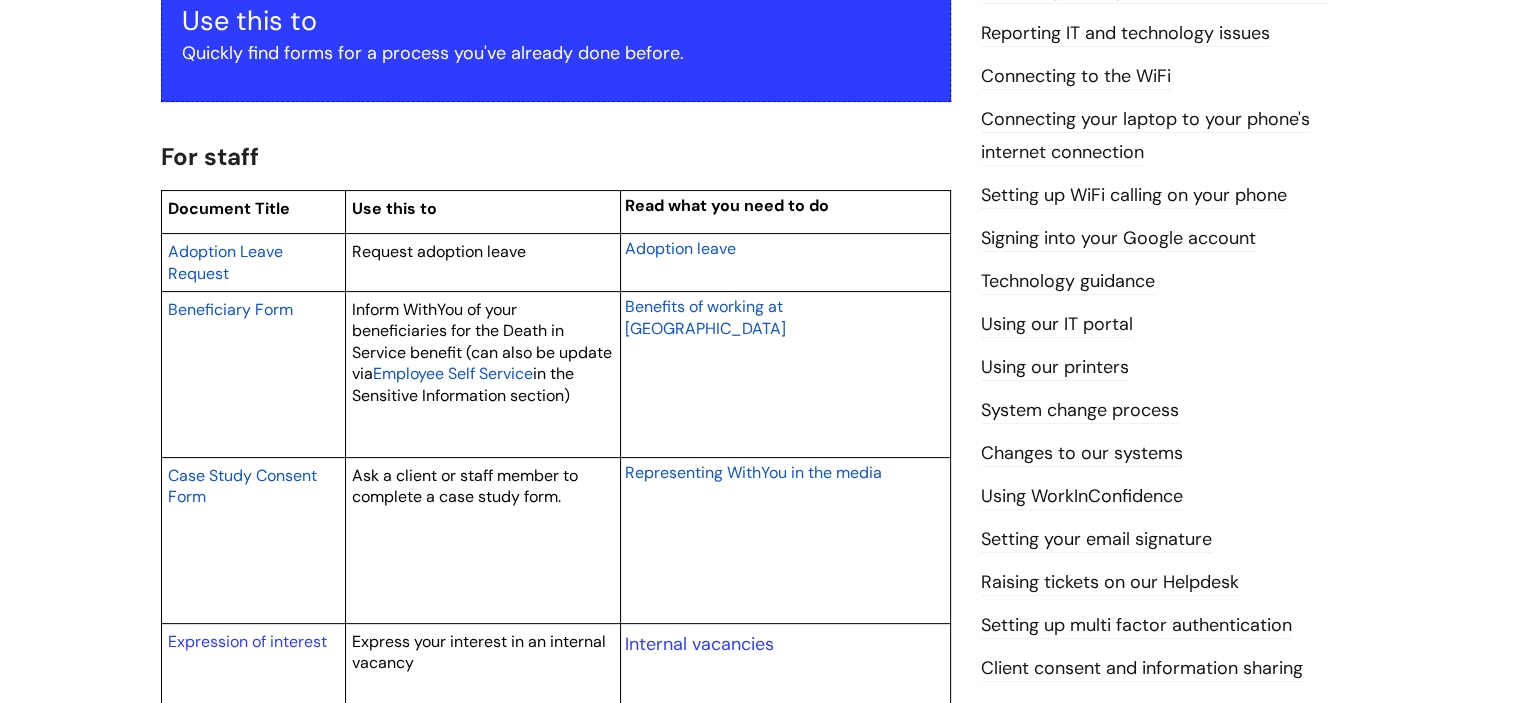 scroll, scrollTop: 1834, scrollLeft: 0, axis: vertical 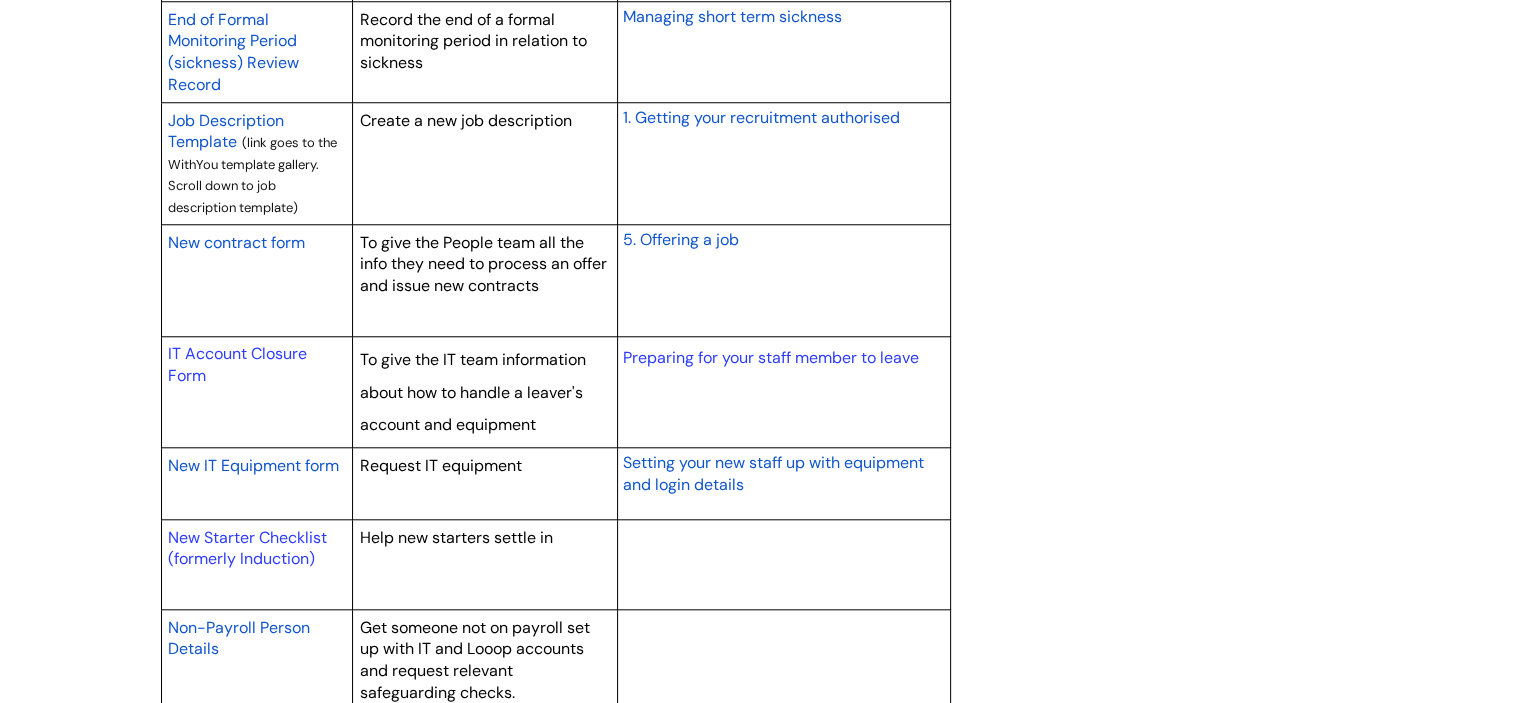 click on "New IT Equipment form" at bounding box center [253, 465] 